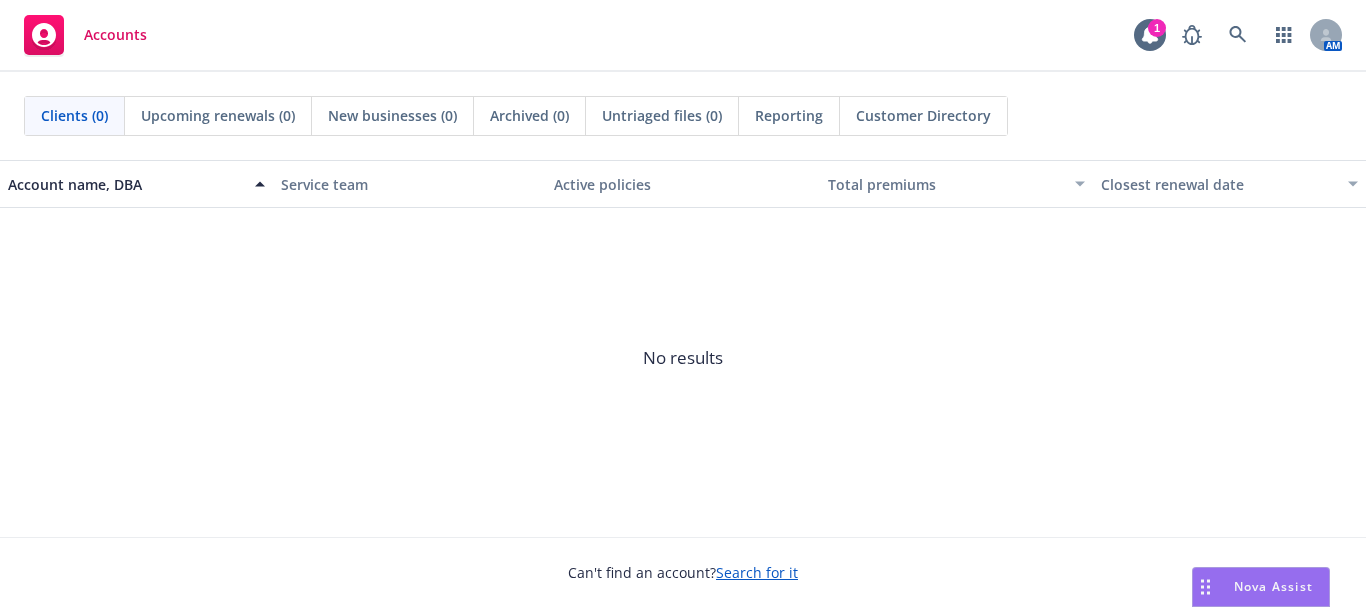 scroll, scrollTop: 0, scrollLeft: 0, axis: both 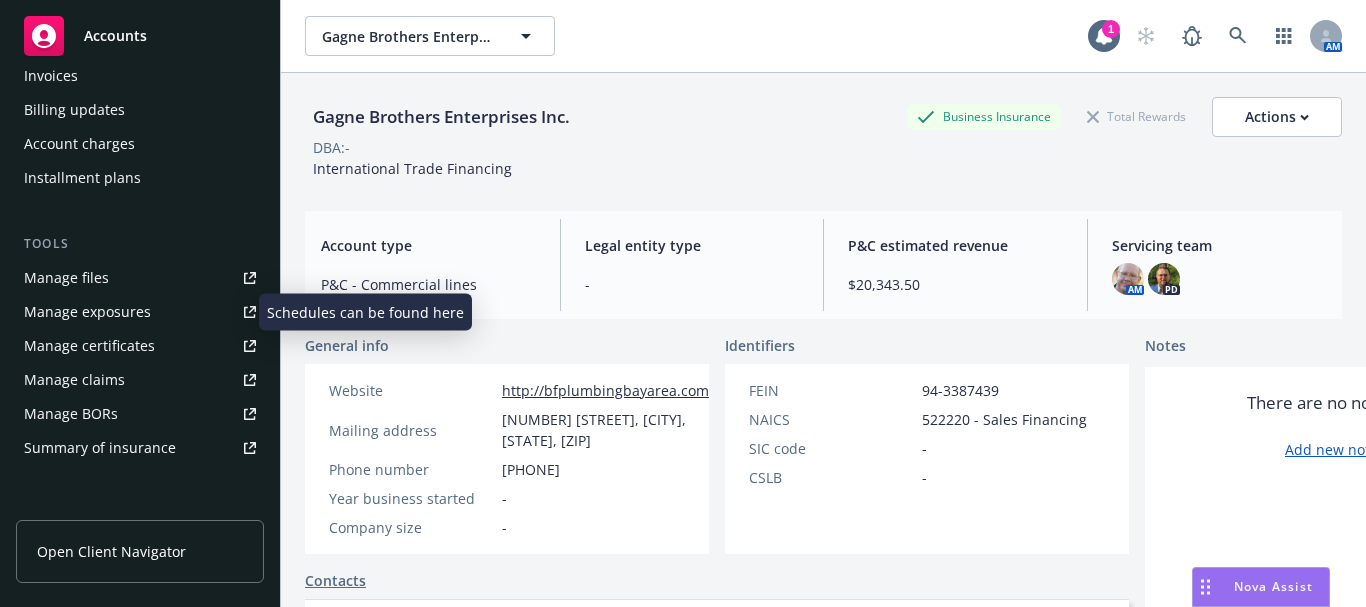 click on "Manage exposures" at bounding box center (87, 312) 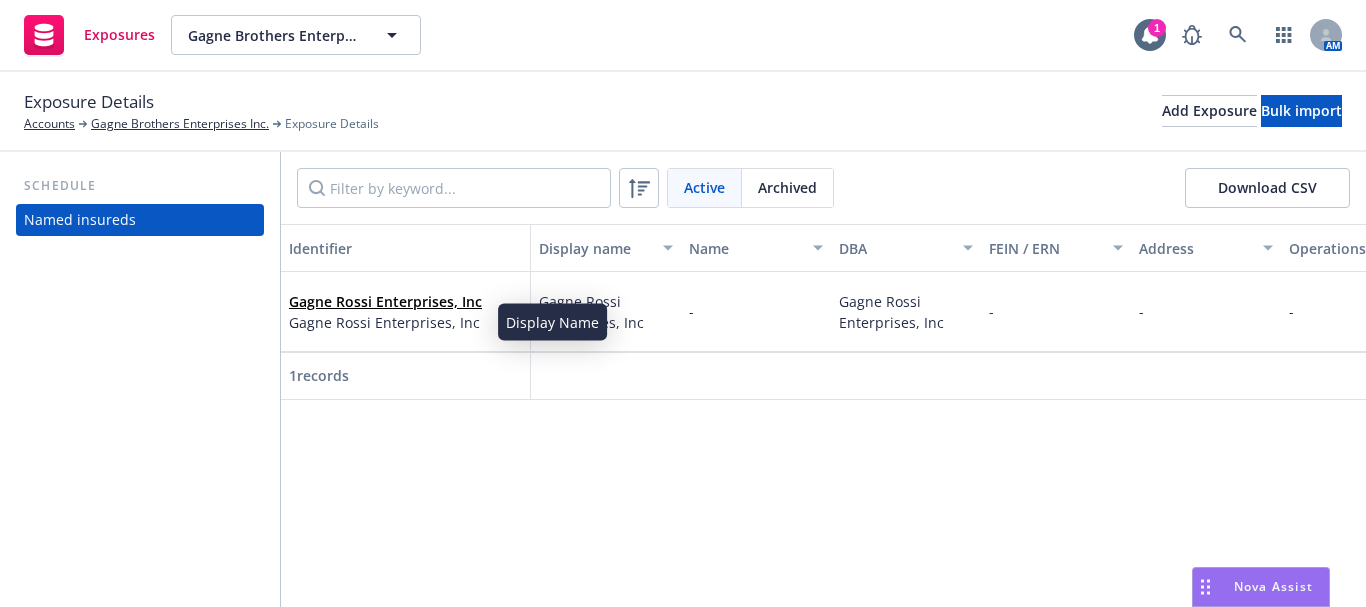 scroll, scrollTop: 0, scrollLeft: 0, axis: both 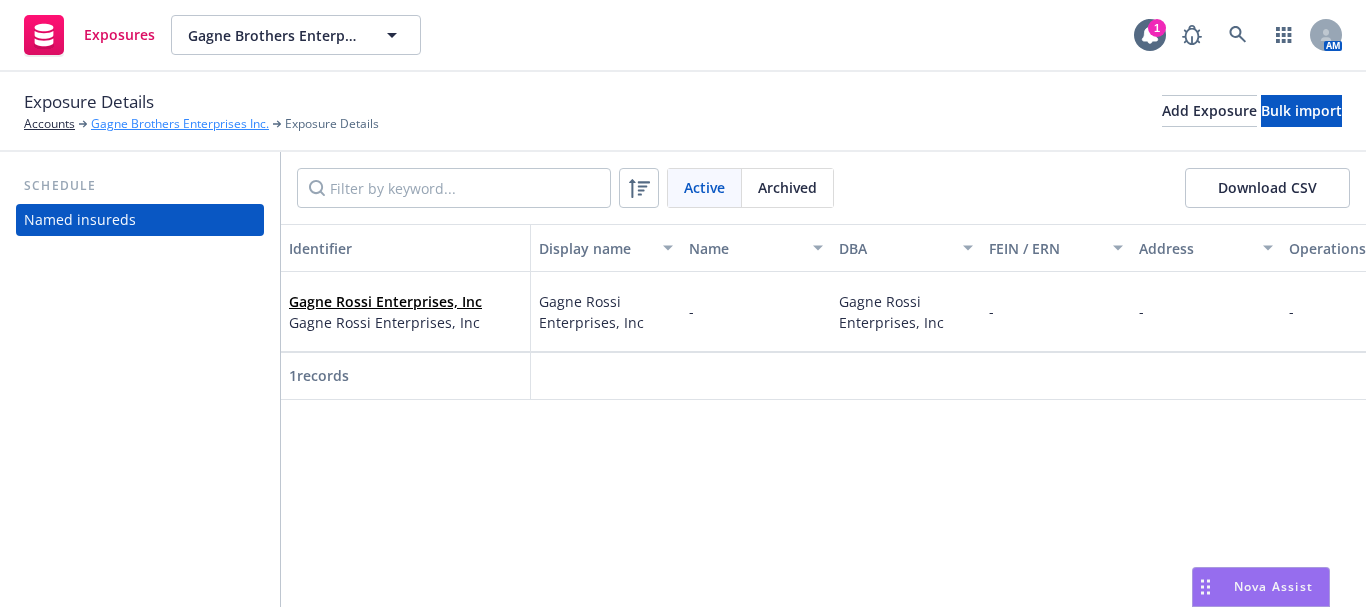 click on "Gagne Brothers Enterprises Inc." at bounding box center (180, 124) 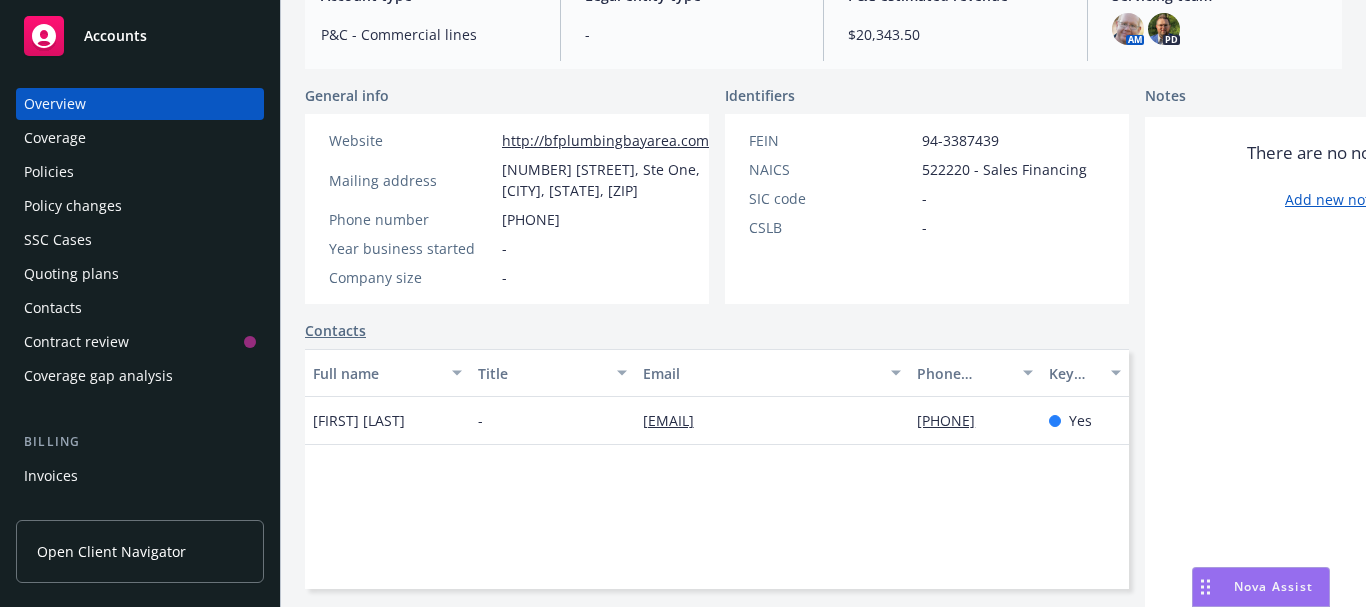 scroll, scrollTop: 0, scrollLeft: 0, axis: both 